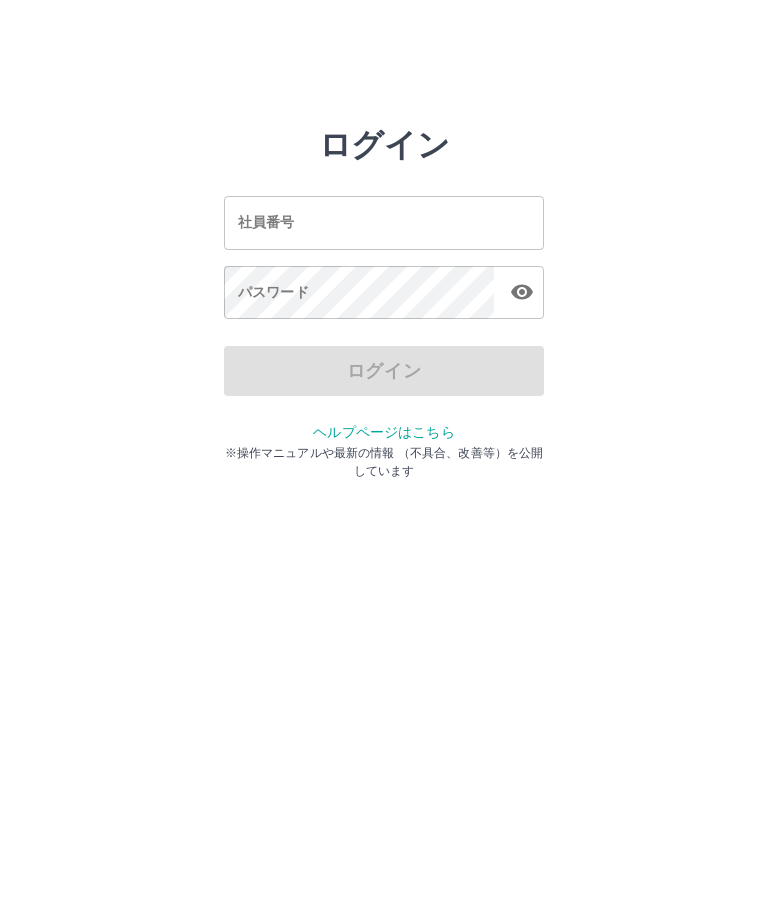 scroll, scrollTop: 0, scrollLeft: 0, axis: both 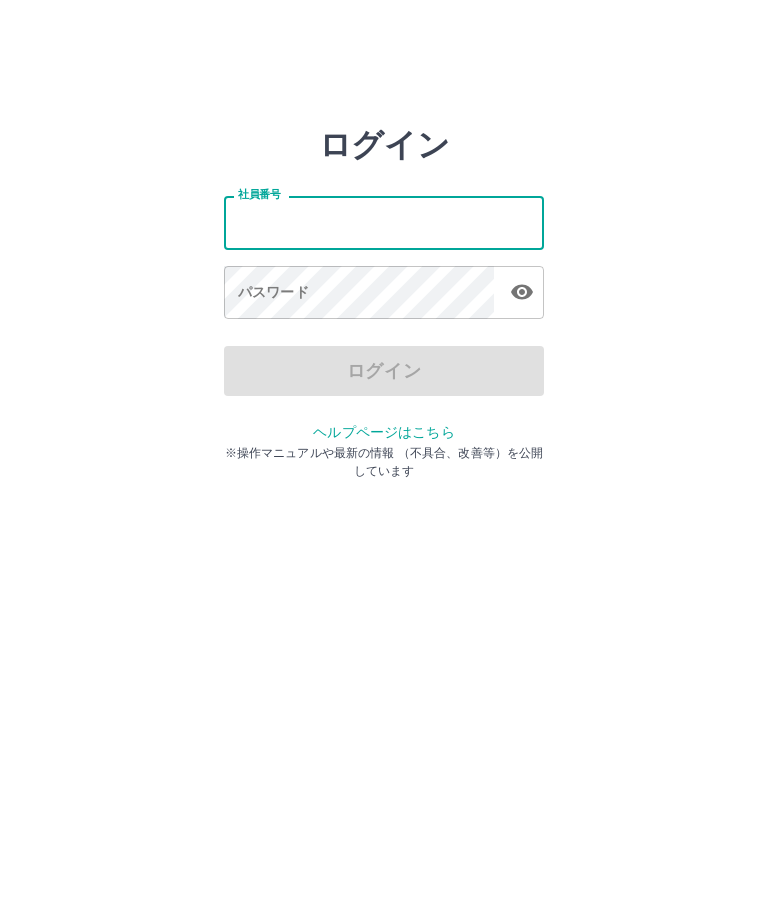 type on "*******" 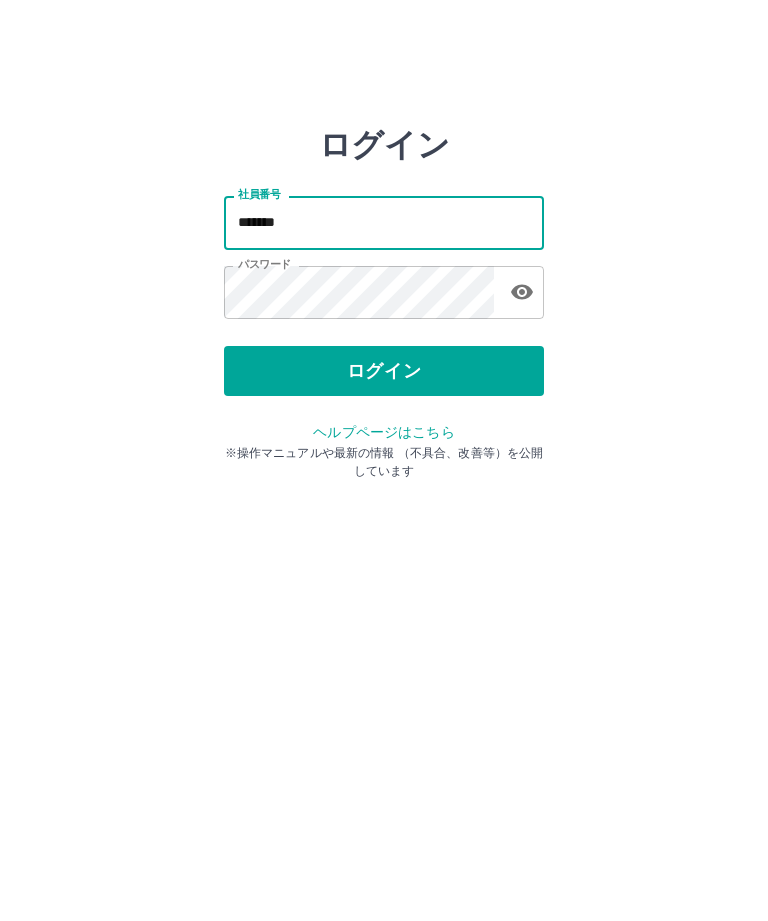 click on "ログイン" at bounding box center [384, 371] 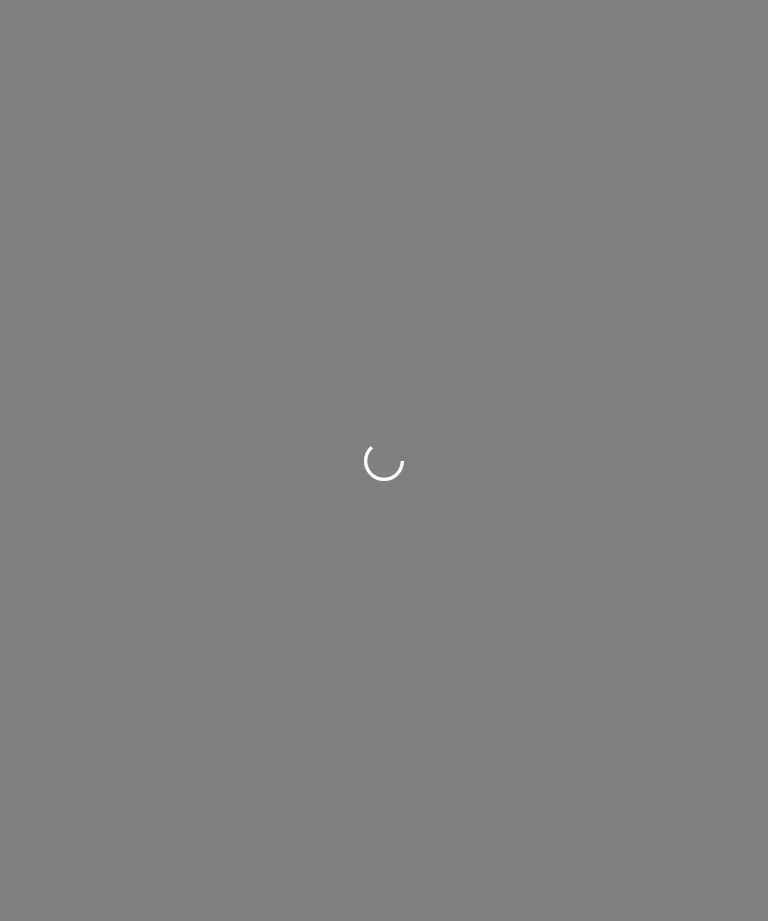 scroll, scrollTop: 0, scrollLeft: 0, axis: both 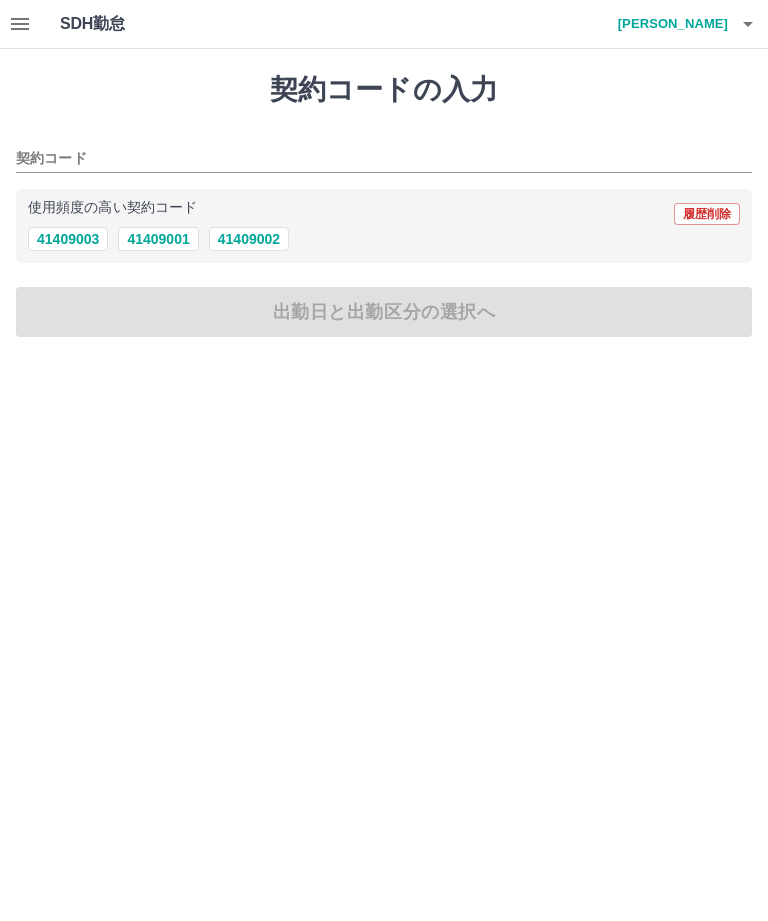 click on "41409001" at bounding box center [158, 239] 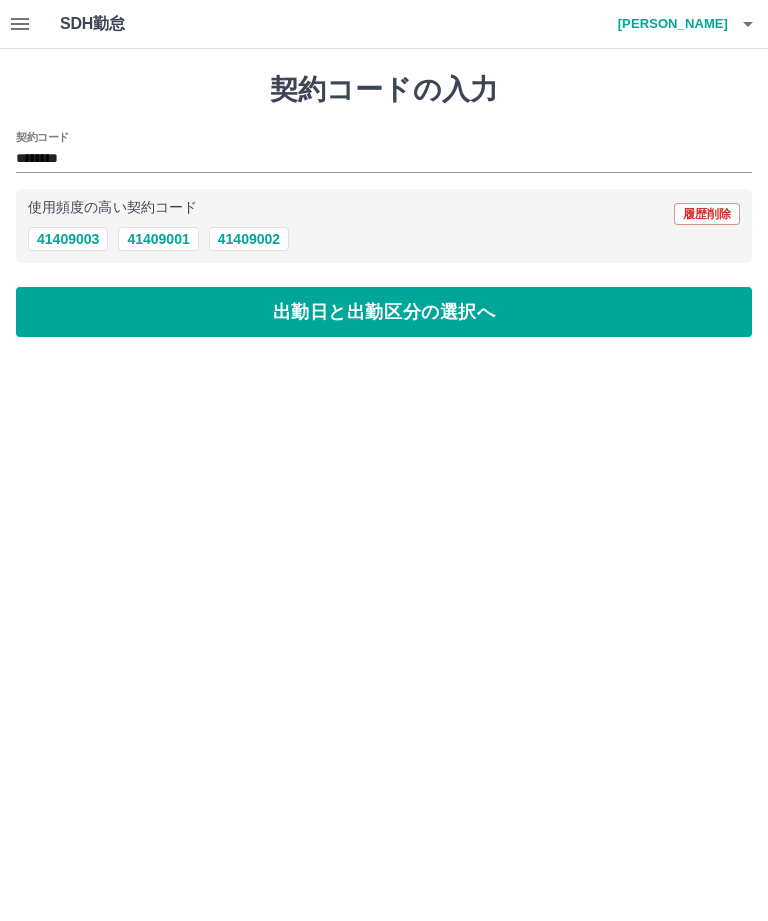 click on "出勤日と出勤区分の選択へ" at bounding box center [384, 312] 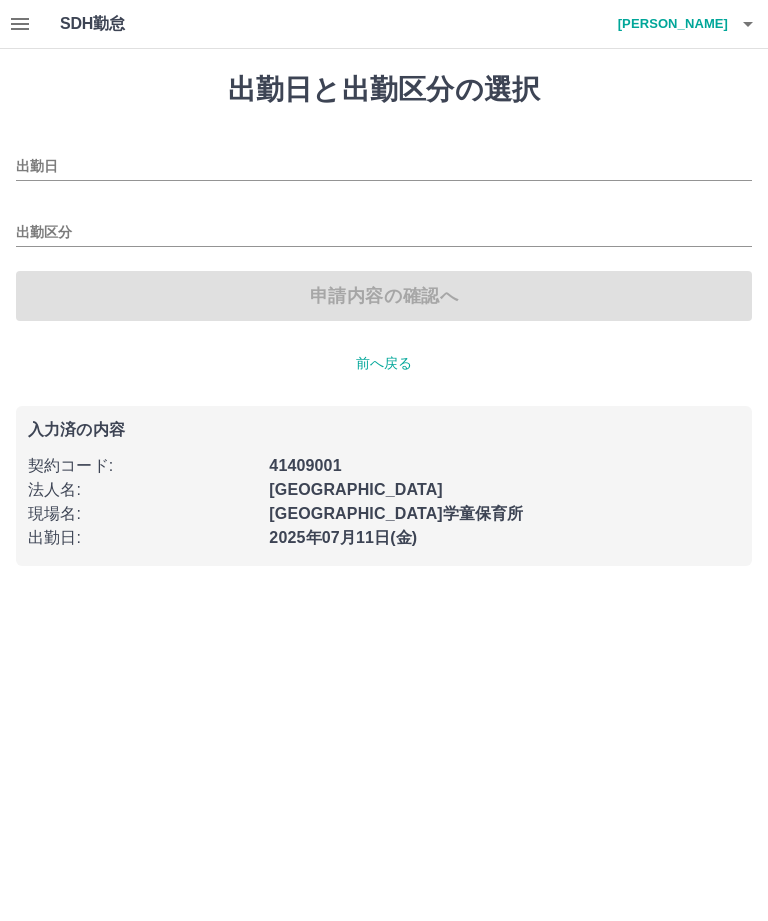 type on "**********" 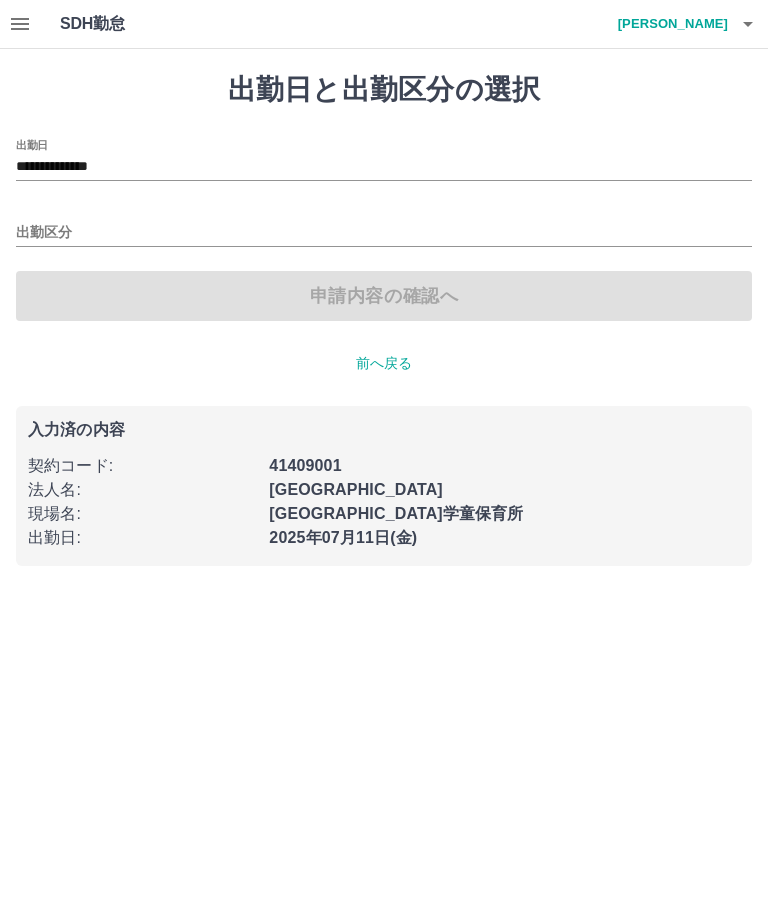 click on "出勤区分" at bounding box center (384, 233) 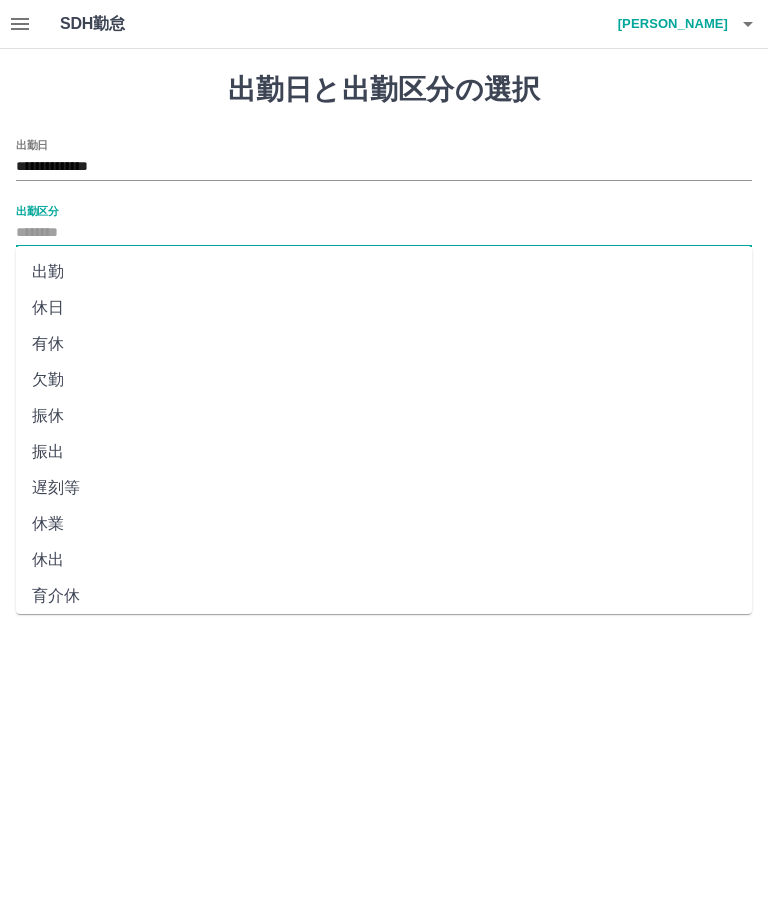 click on "出勤" at bounding box center (384, 272) 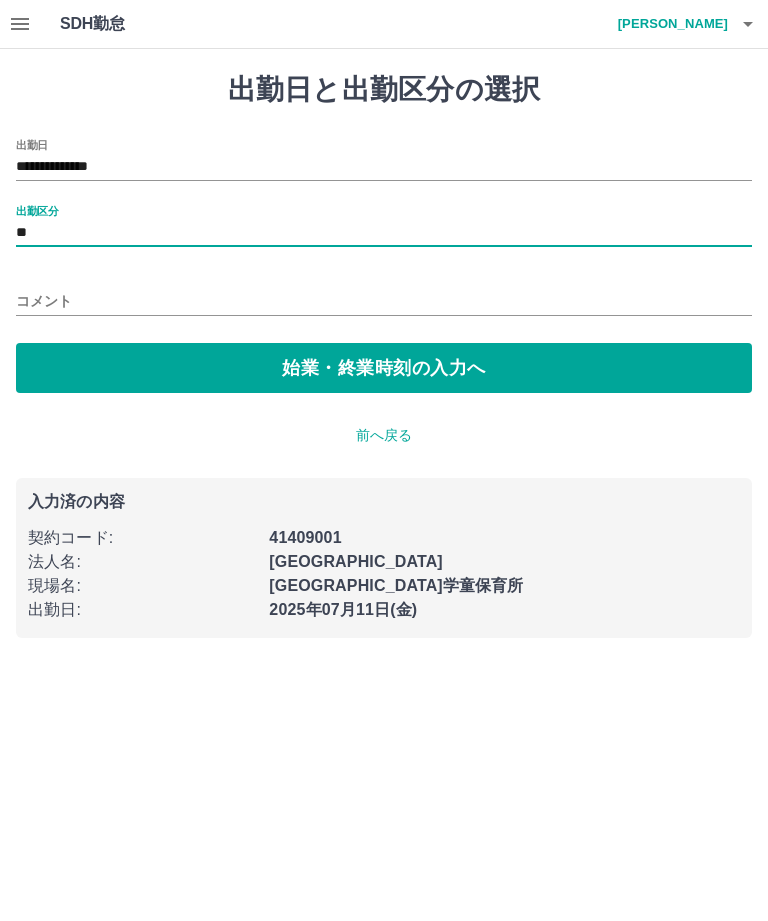 click on "始業・終業時刻の入力へ" at bounding box center (384, 368) 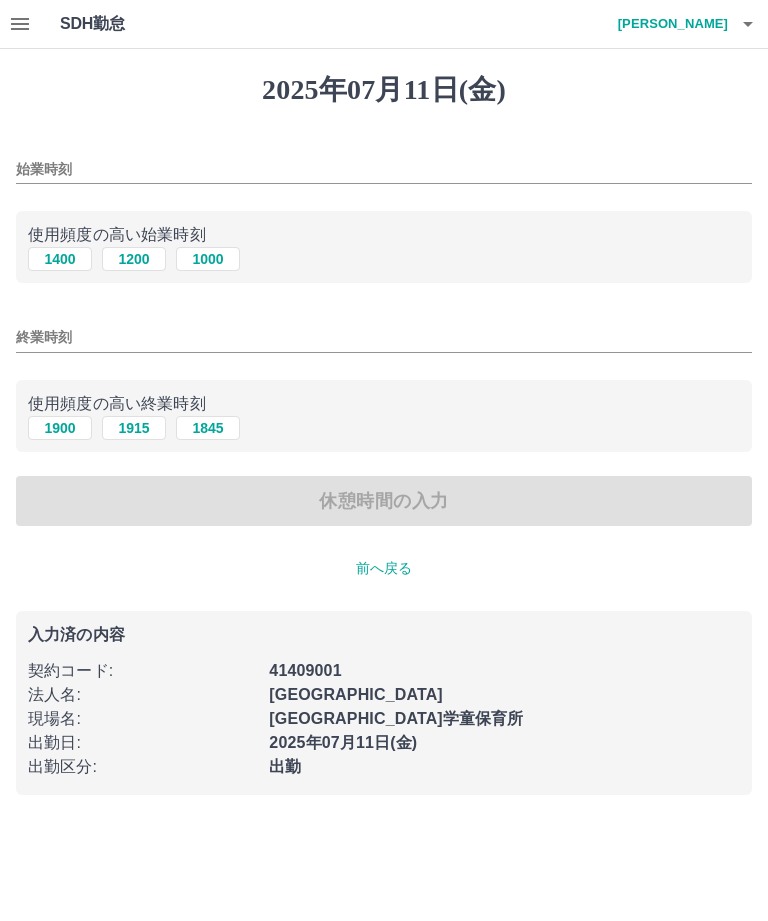 click on "始業時刻" at bounding box center (384, 169) 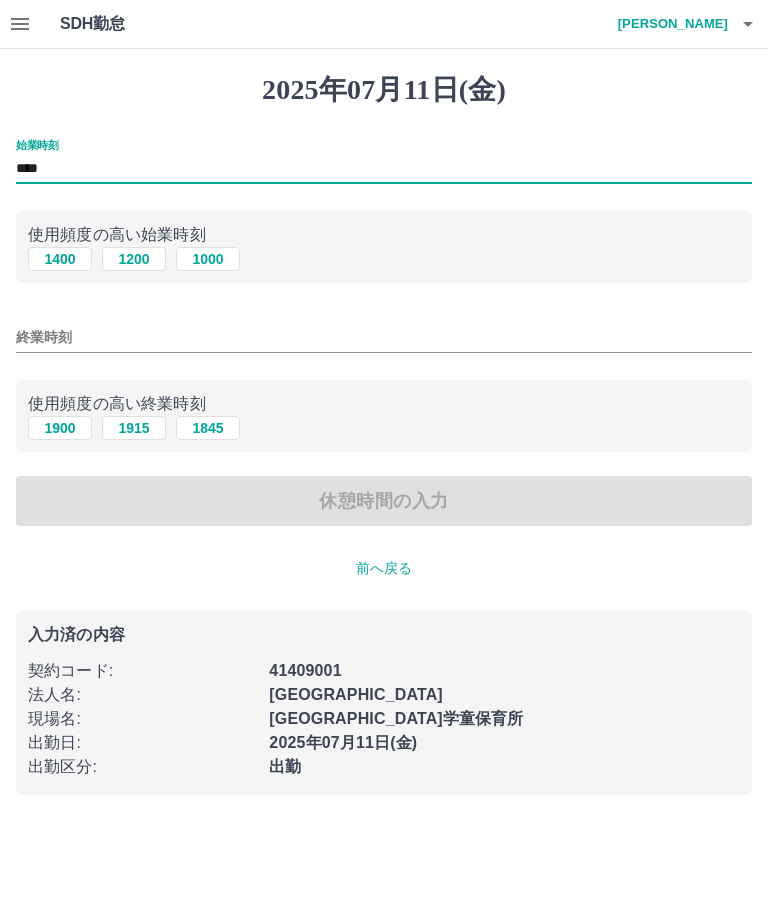 type on "****" 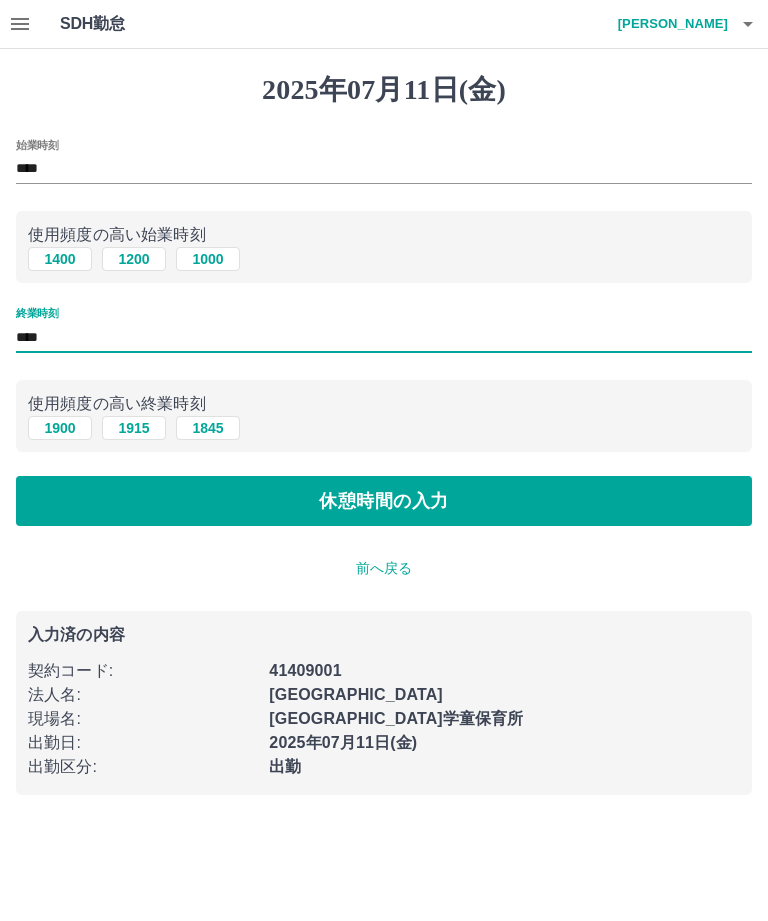 type on "****" 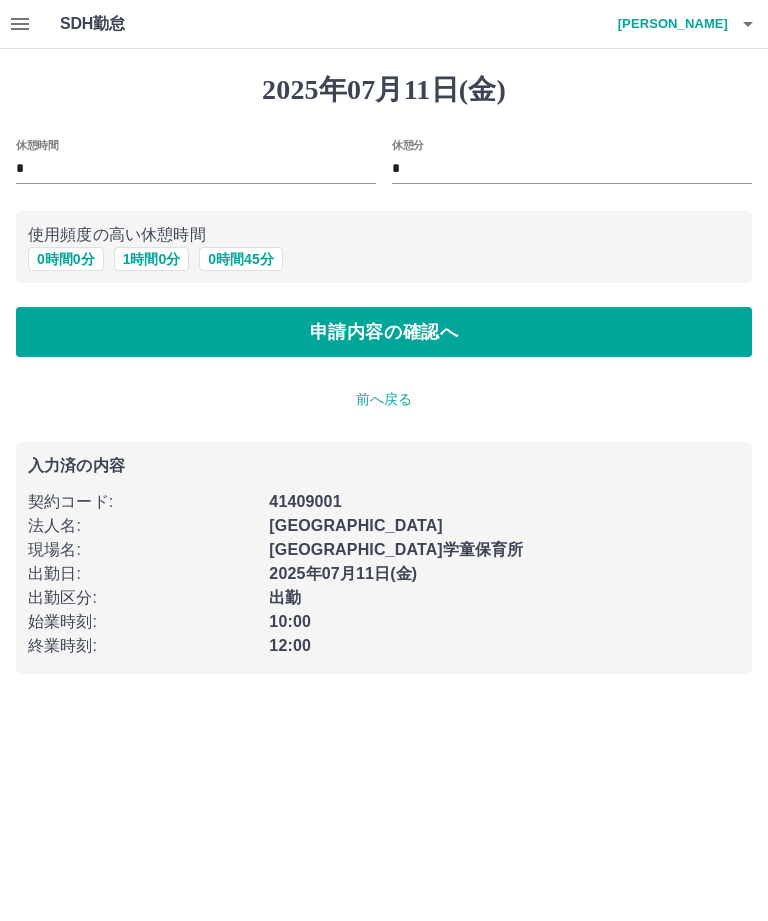 click on "0 時間 0 分" at bounding box center [66, 259] 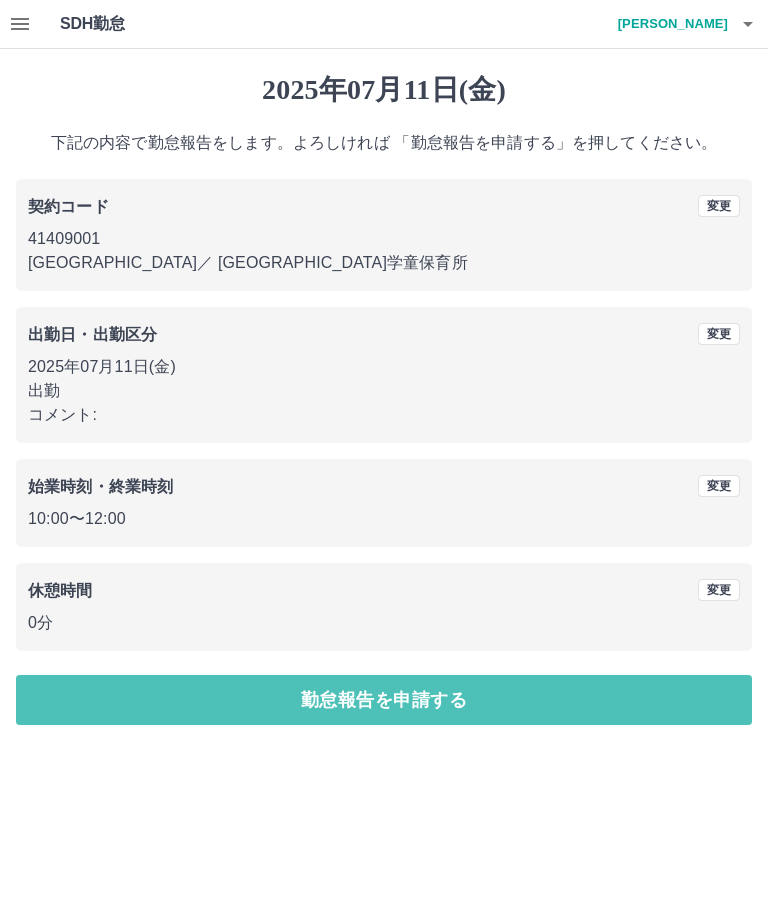 click on "勤怠報告を申請する" at bounding box center (384, 700) 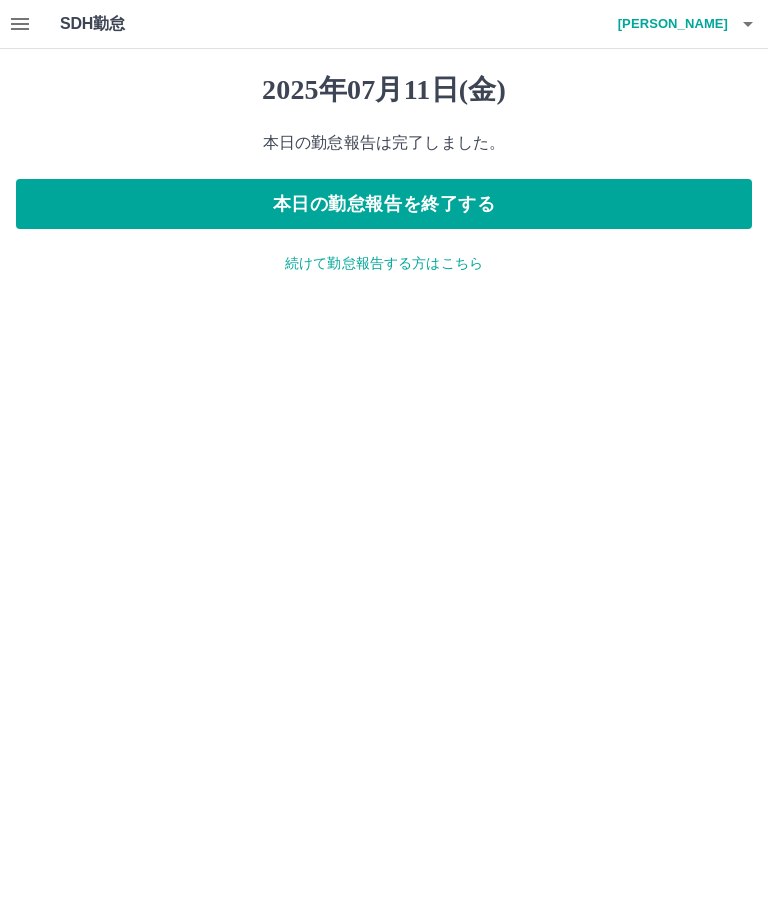 click on "本日の勤怠報告を終了する" at bounding box center [384, 204] 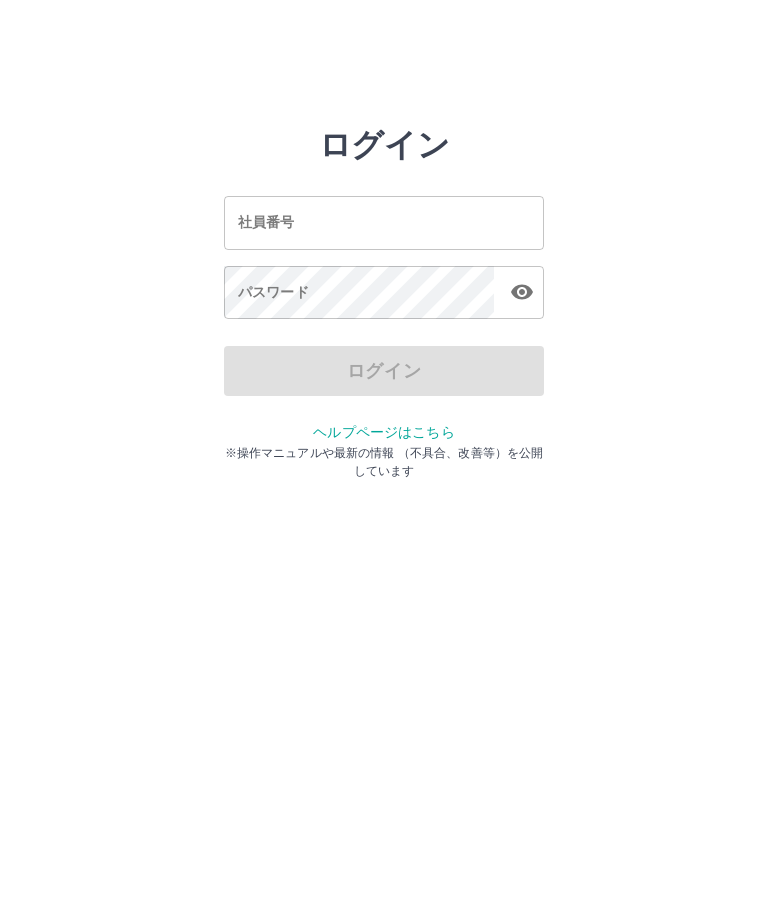 scroll, scrollTop: 0, scrollLeft: 0, axis: both 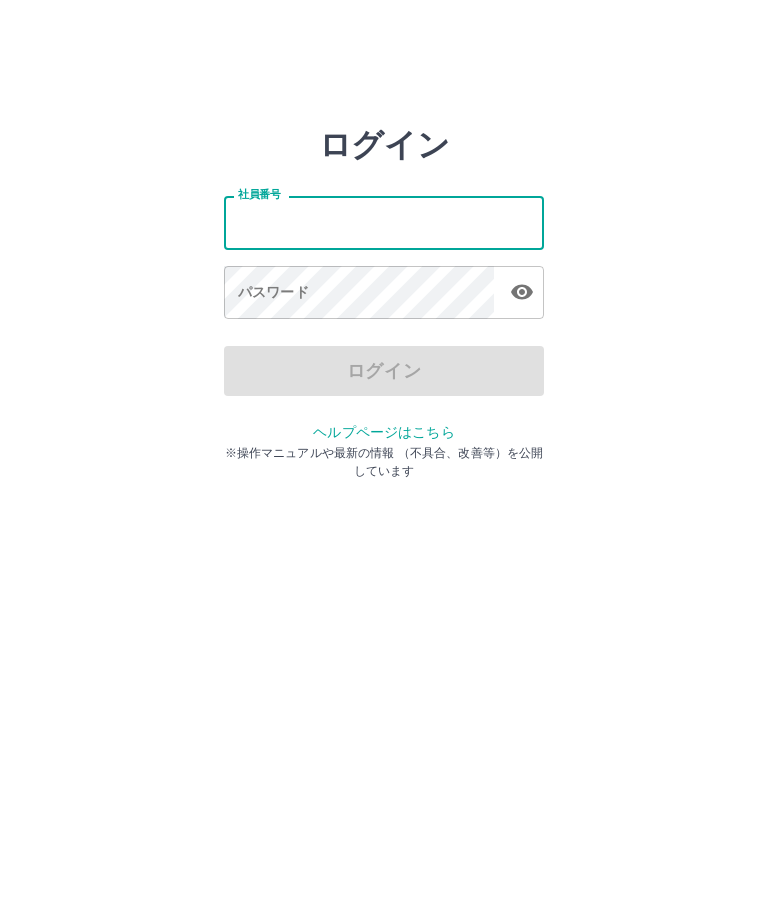 type on "*******" 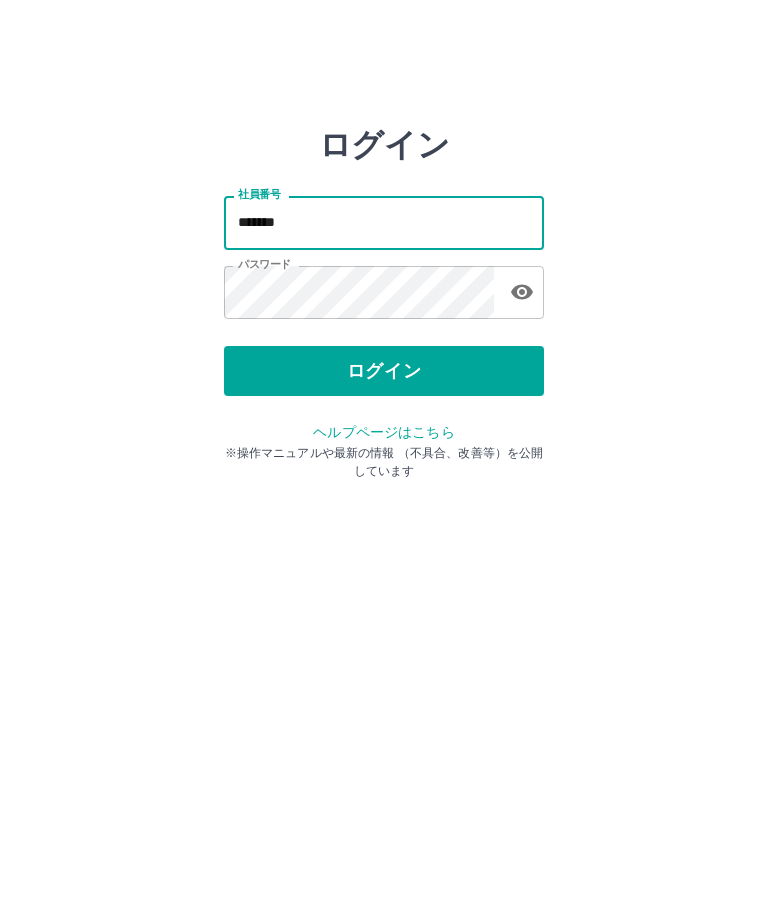 click on "ログイン" at bounding box center [384, 371] 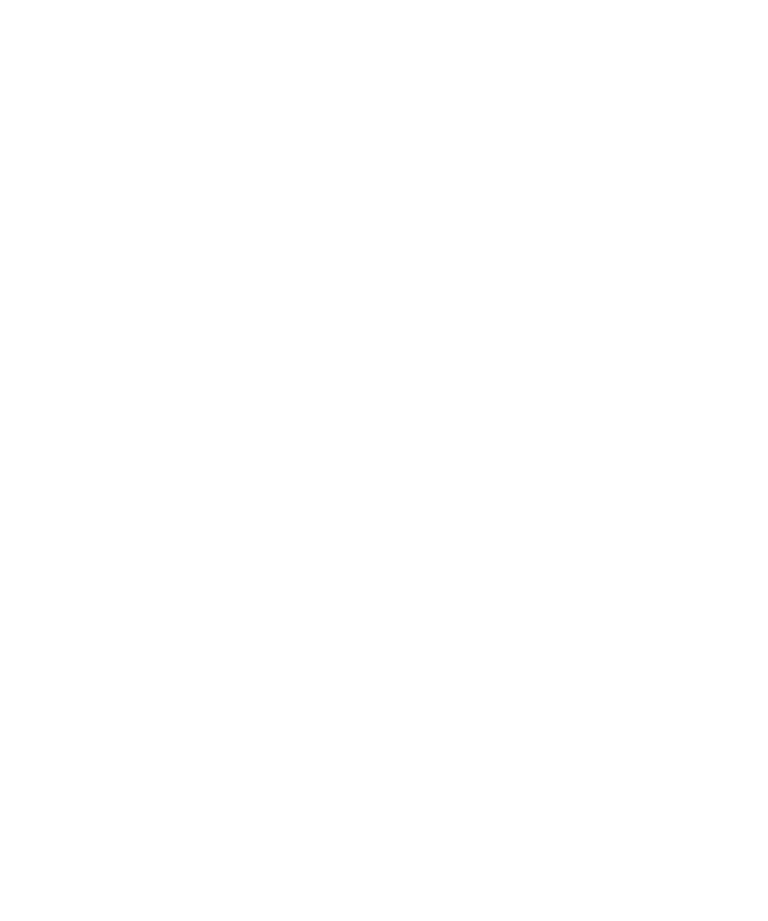 scroll, scrollTop: 0, scrollLeft: 0, axis: both 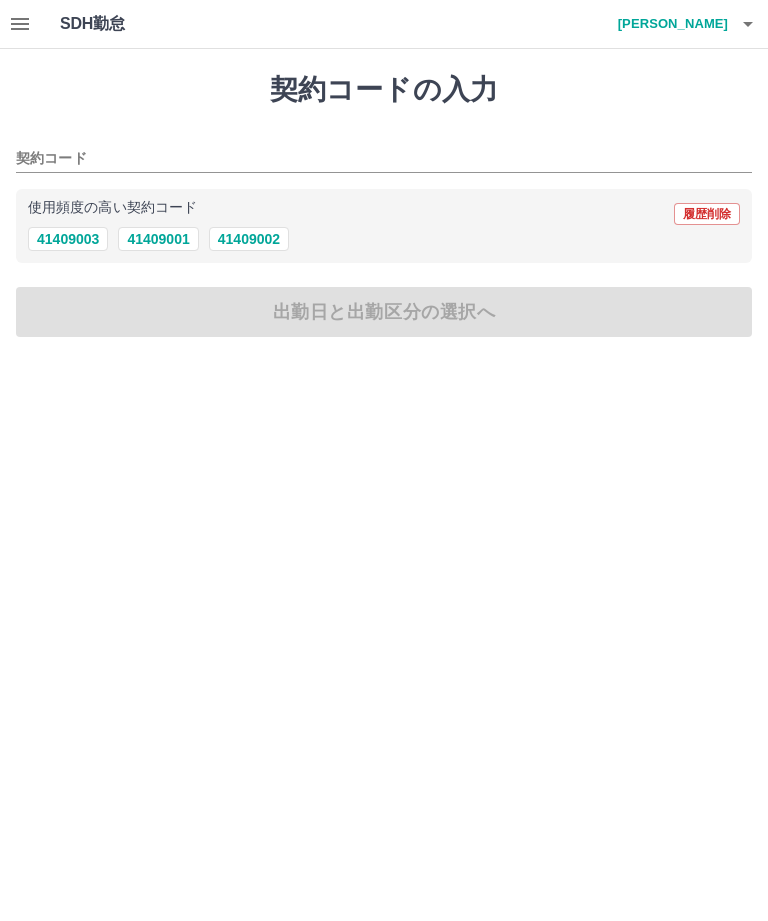 click on "41409001" at bounding box center [158, 239] 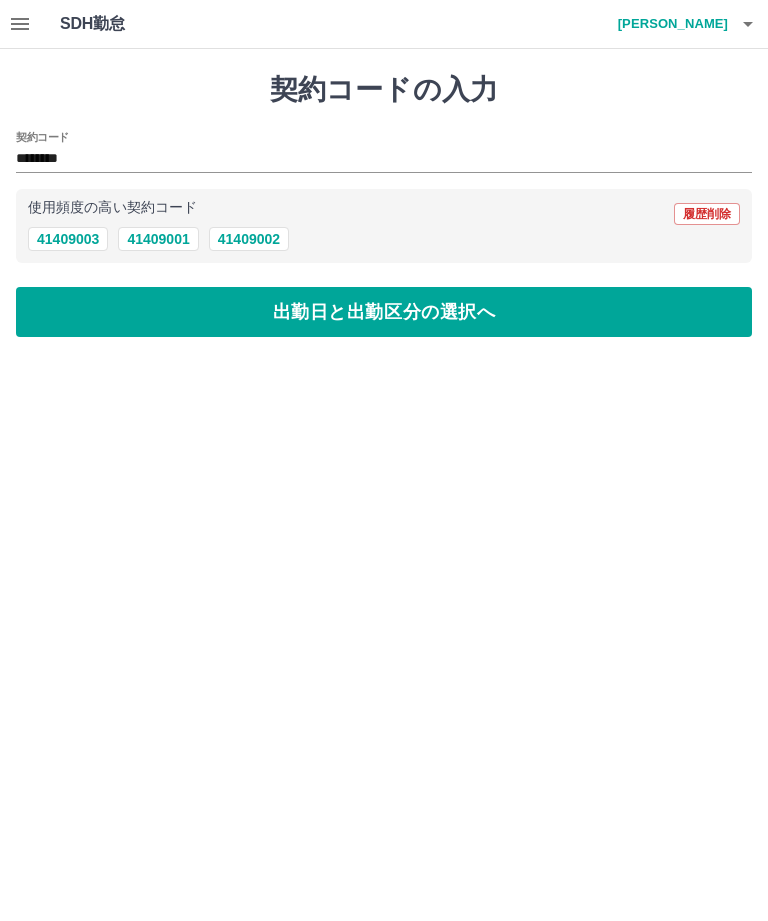 type on "********" 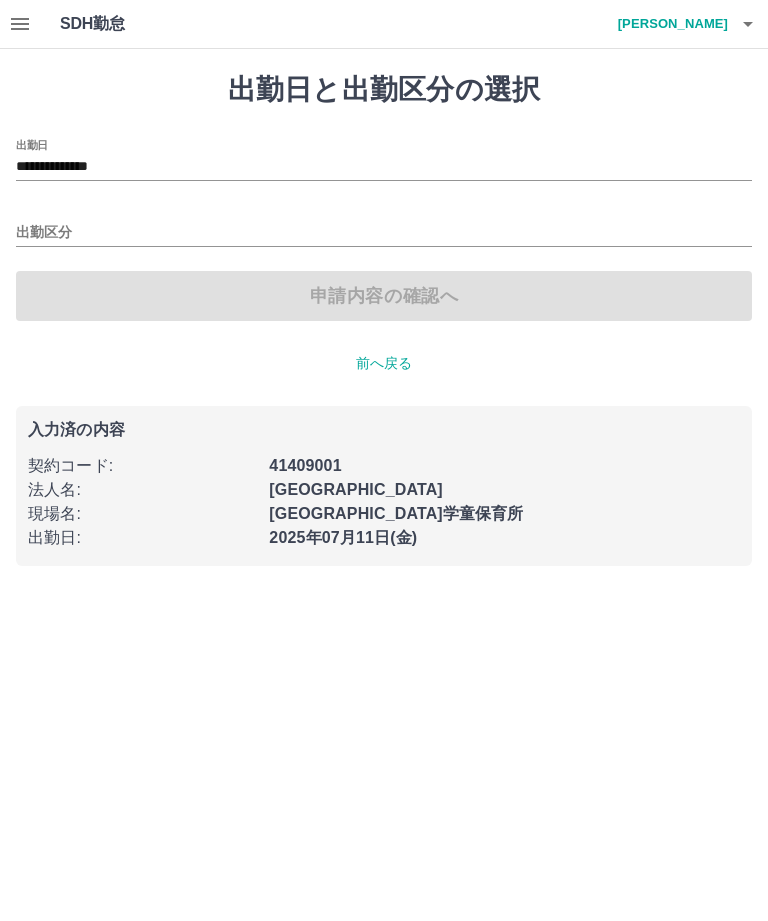 click on "出勤区分" at bounding box center [384, 233] 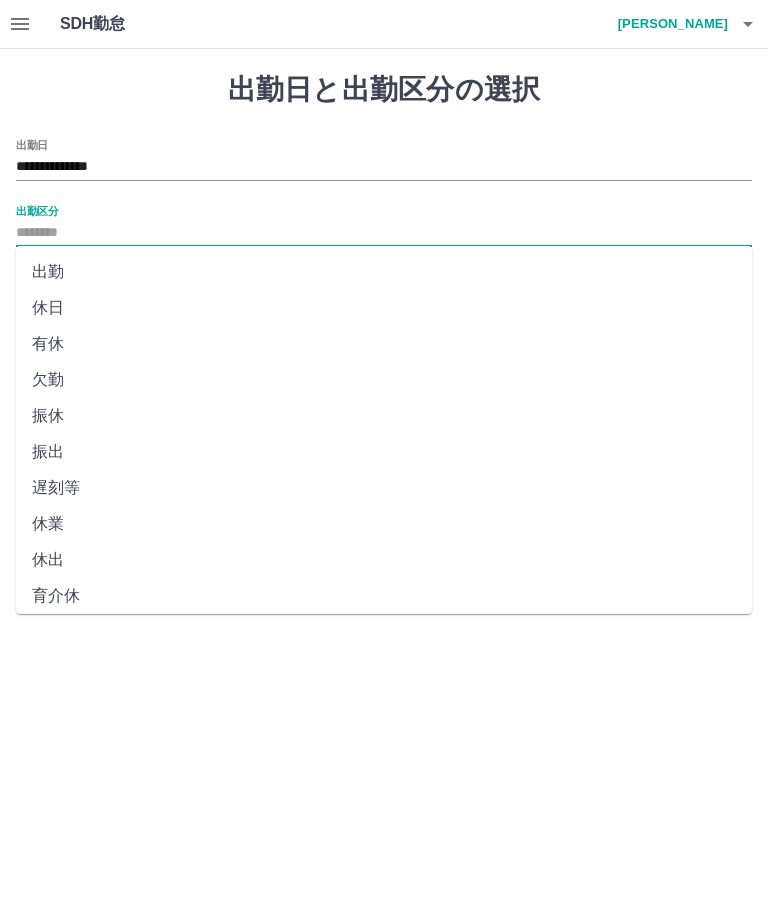 click on "出勤" at bounding box center [384, 272] 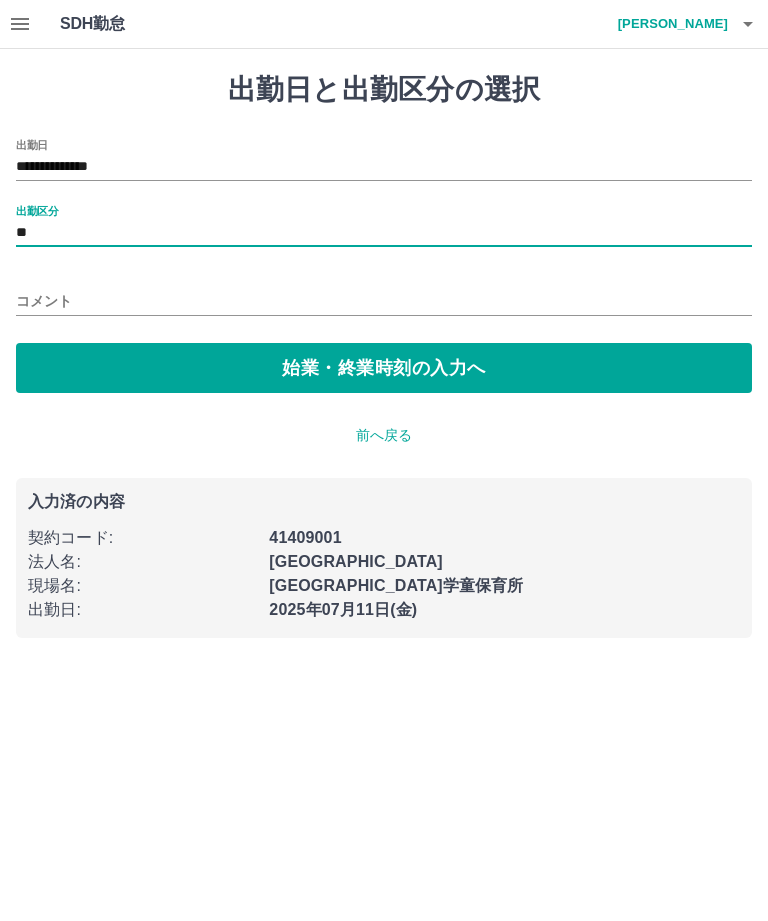 click on "始業・終業時刻の入力へ" at bounding box center (384, 368) 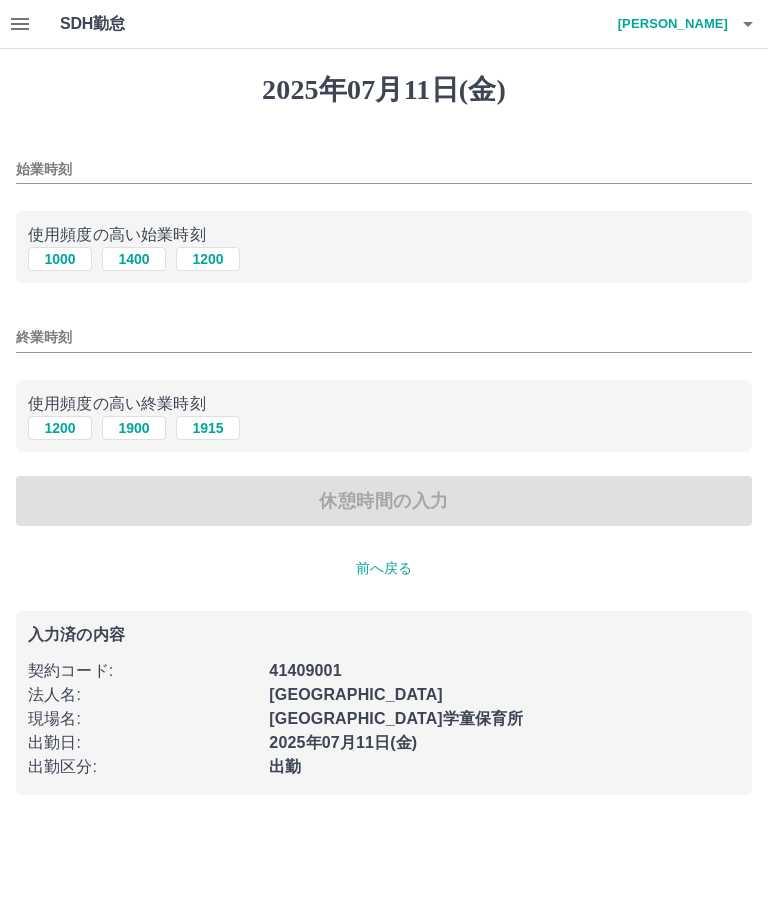 click on "1400" at bounding box center [134, 259] 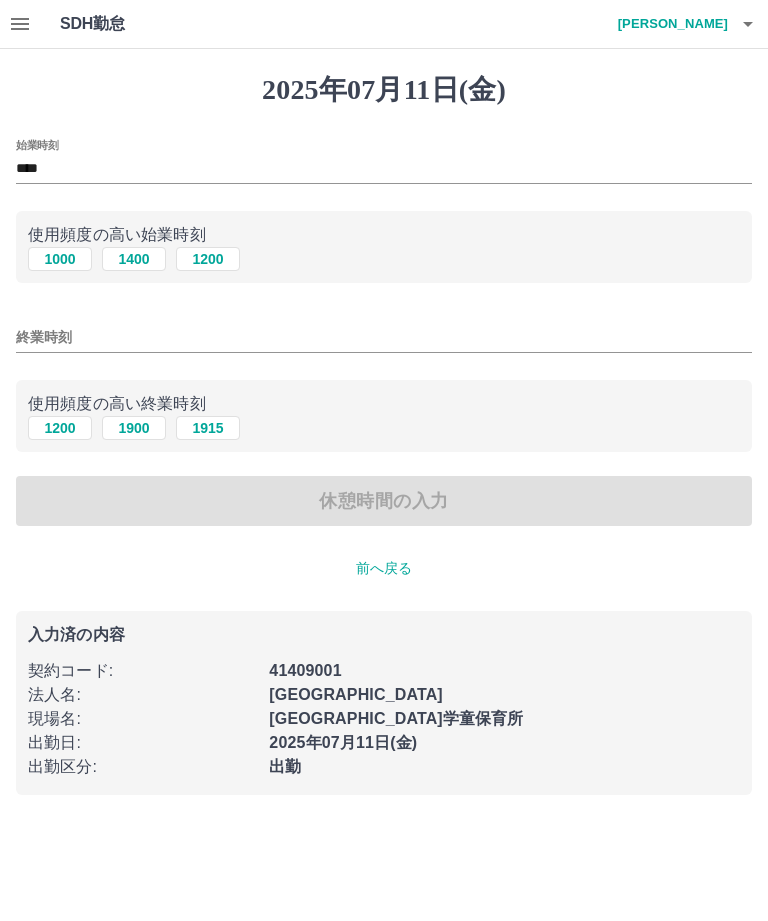 click on "終業時刻" at bounding box center [384, 337] 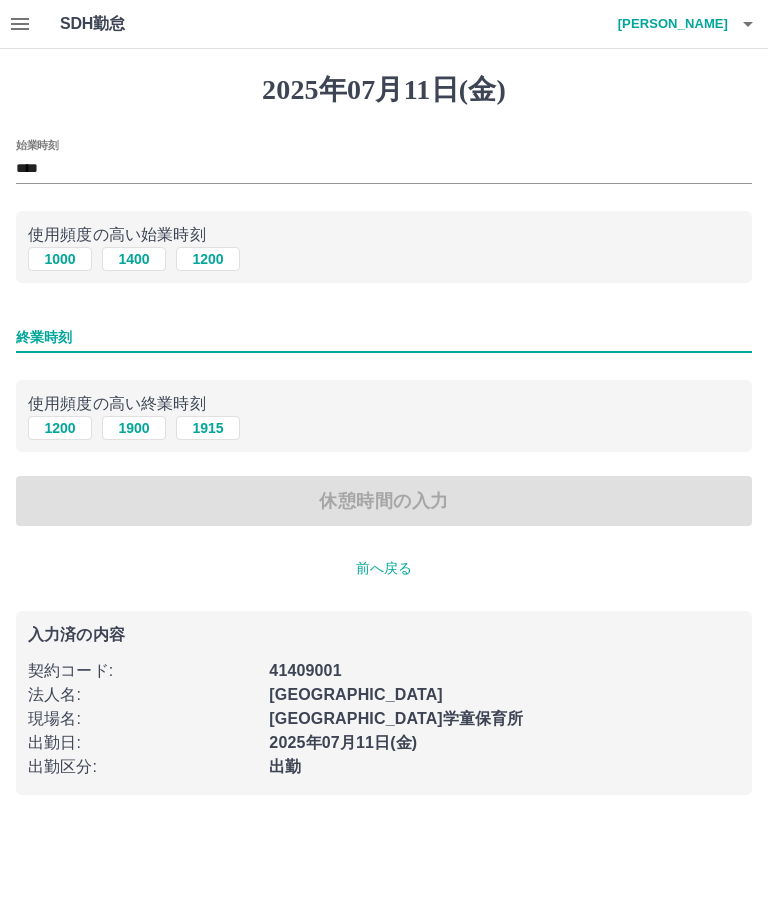 click on "1900" at bounding box center (134, 428) 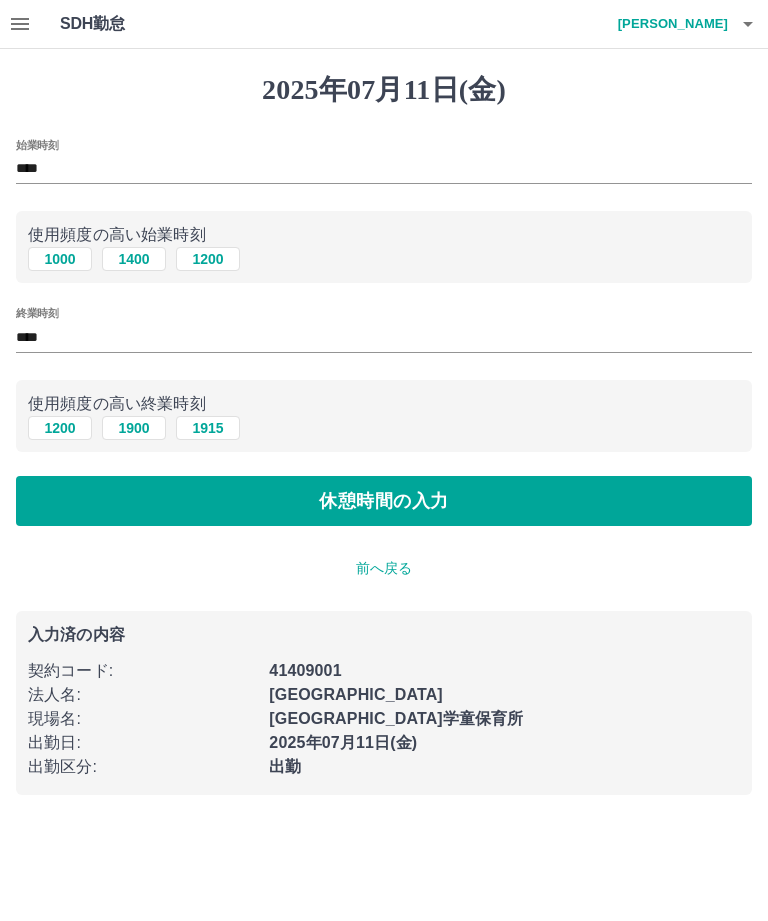 click on "休憩時間の入力" at bounding box center (384, 501) 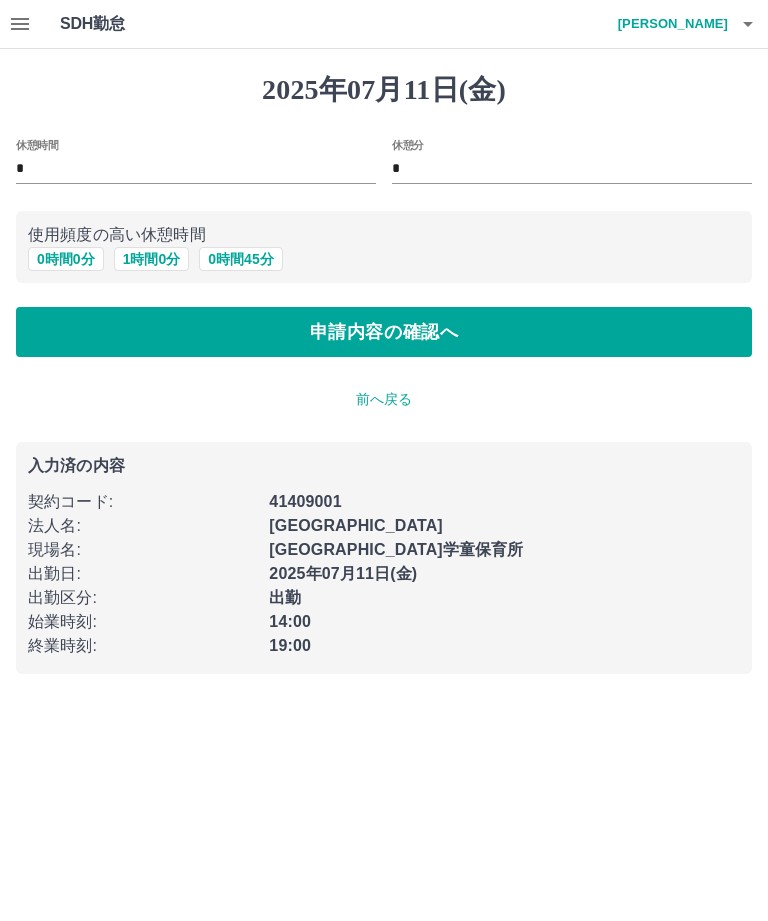 click on "0 時間 0 分" at bounding box center [66, 259] 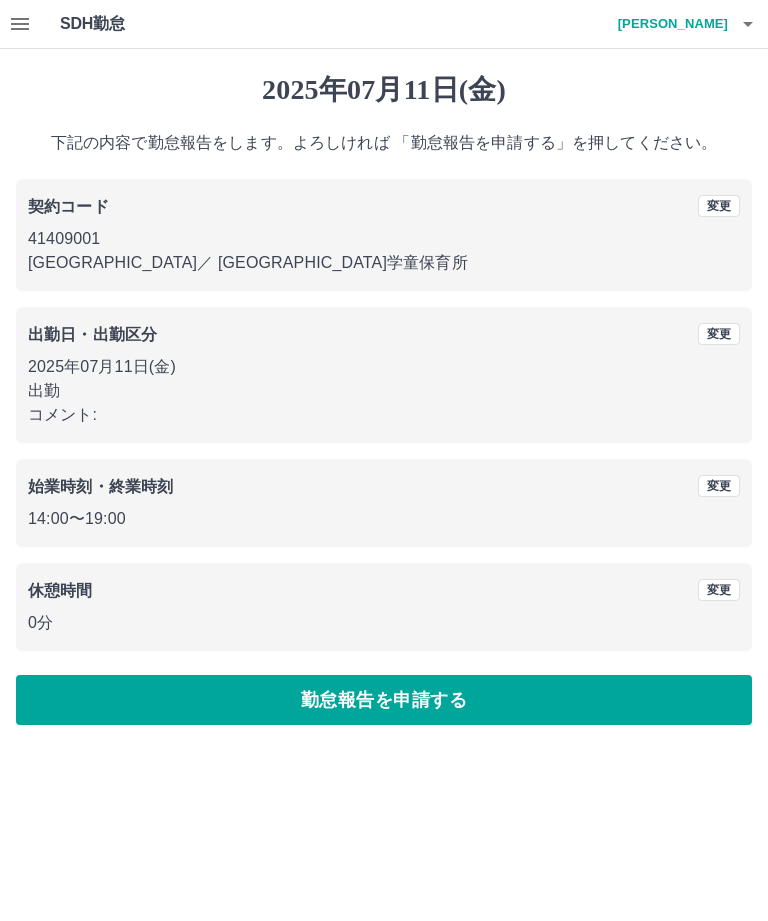click on "勤怠報告を申請する" at bounding box center [384, 700] 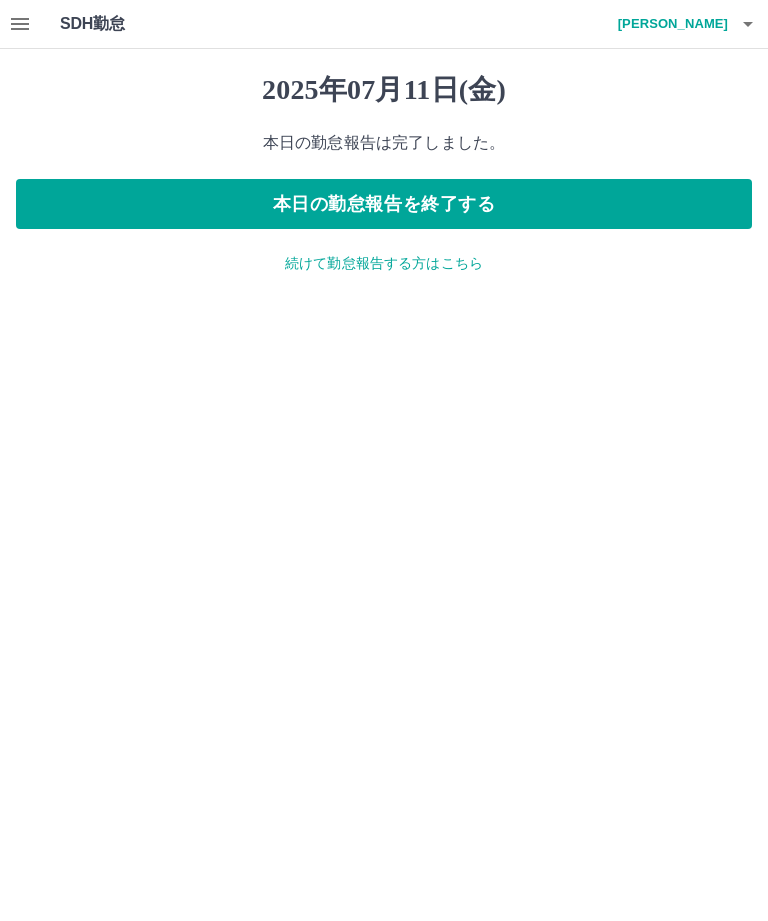 click on "本日の勤怠報告を終了する" at bounding box center (384, 204) 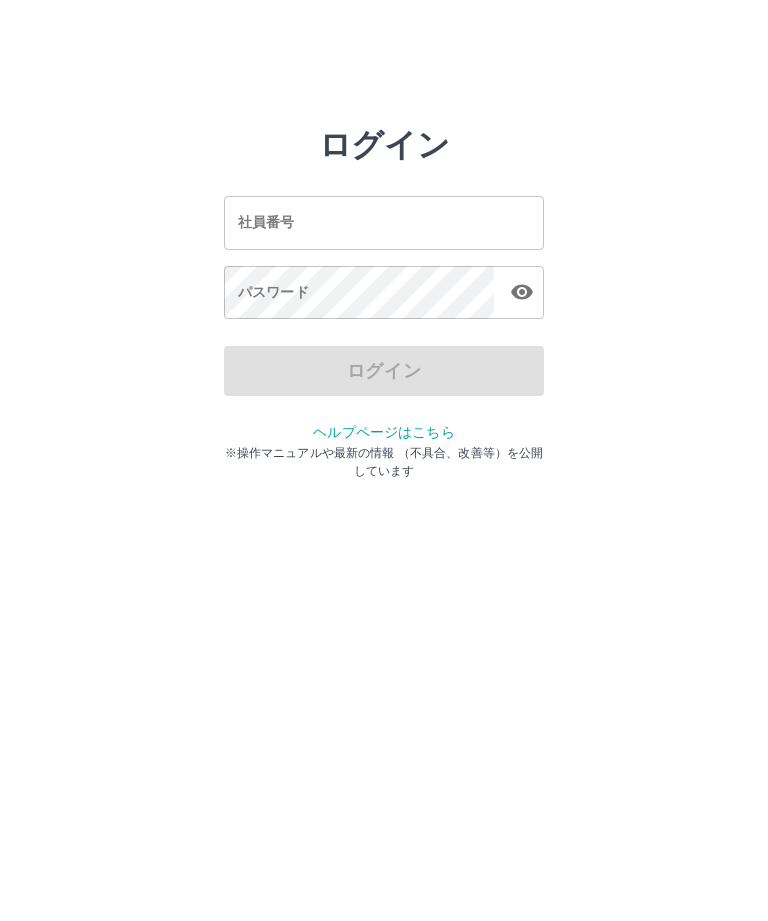 scroll, scrollTop: 0, scrollLeft: 0, axis: both 